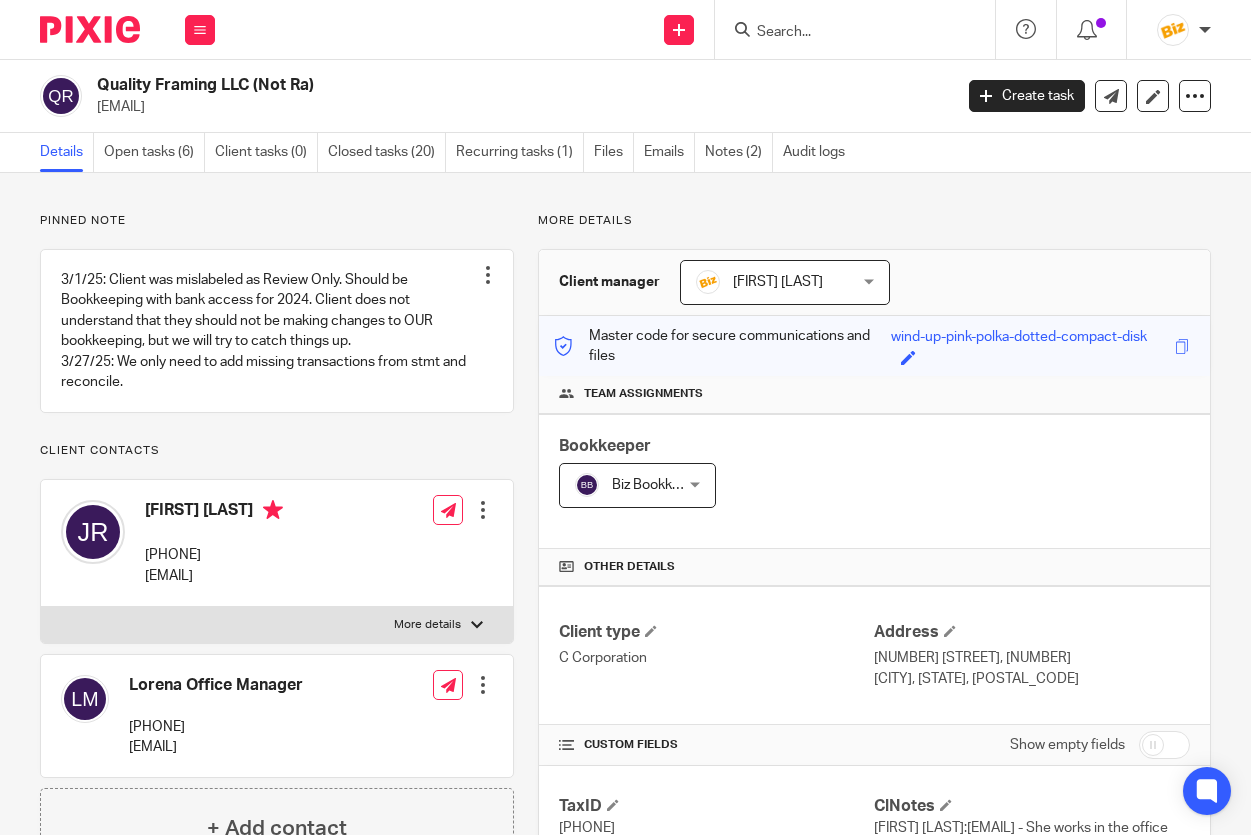 scroll, scrollTop: 0, scrollLeft: 0, axis: both 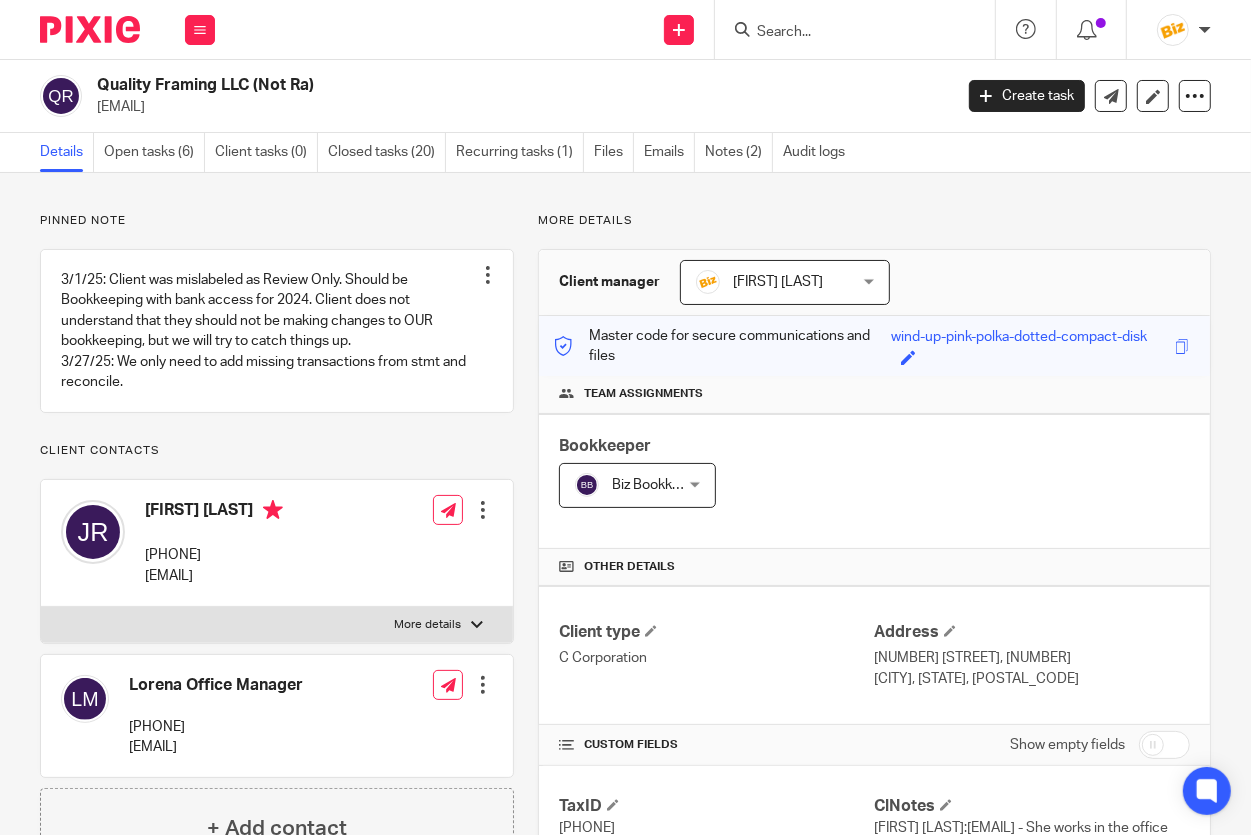 click at bounding box center (861, 29) 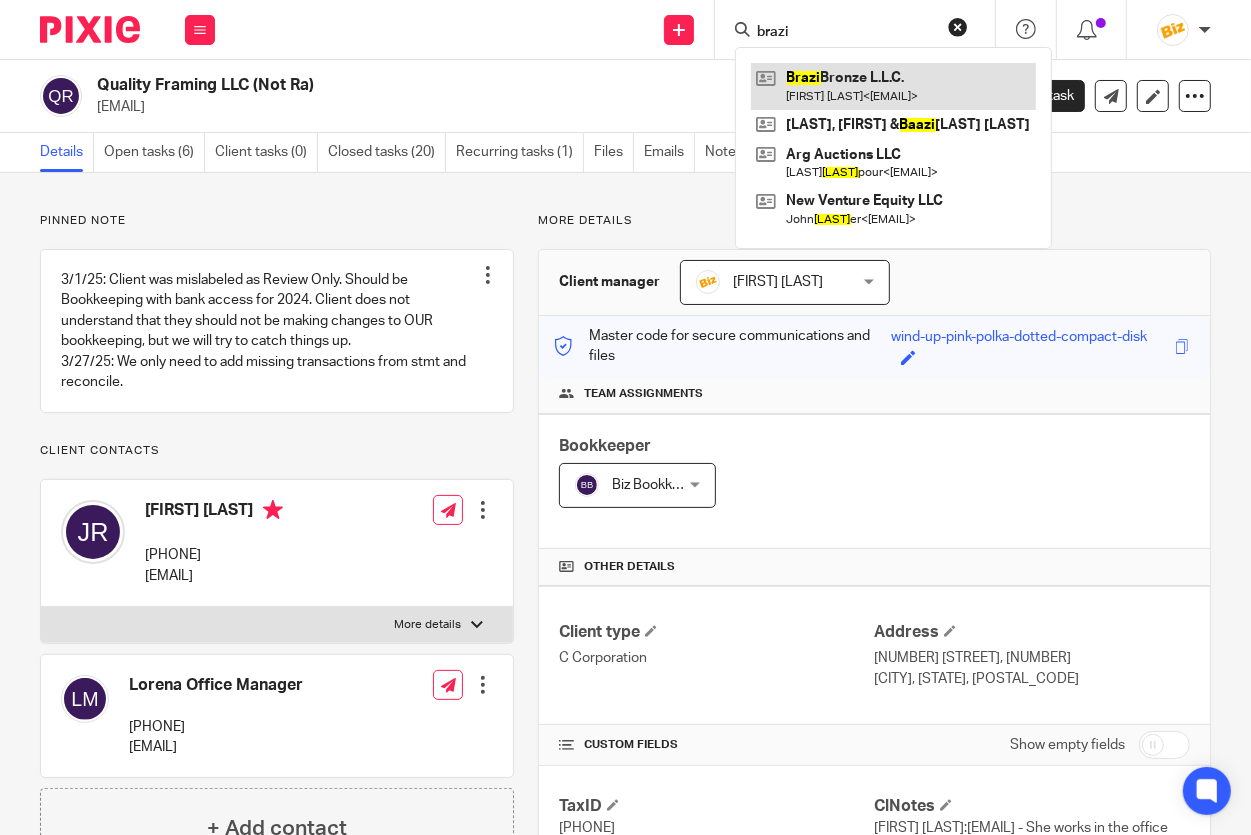 type on "brazi" 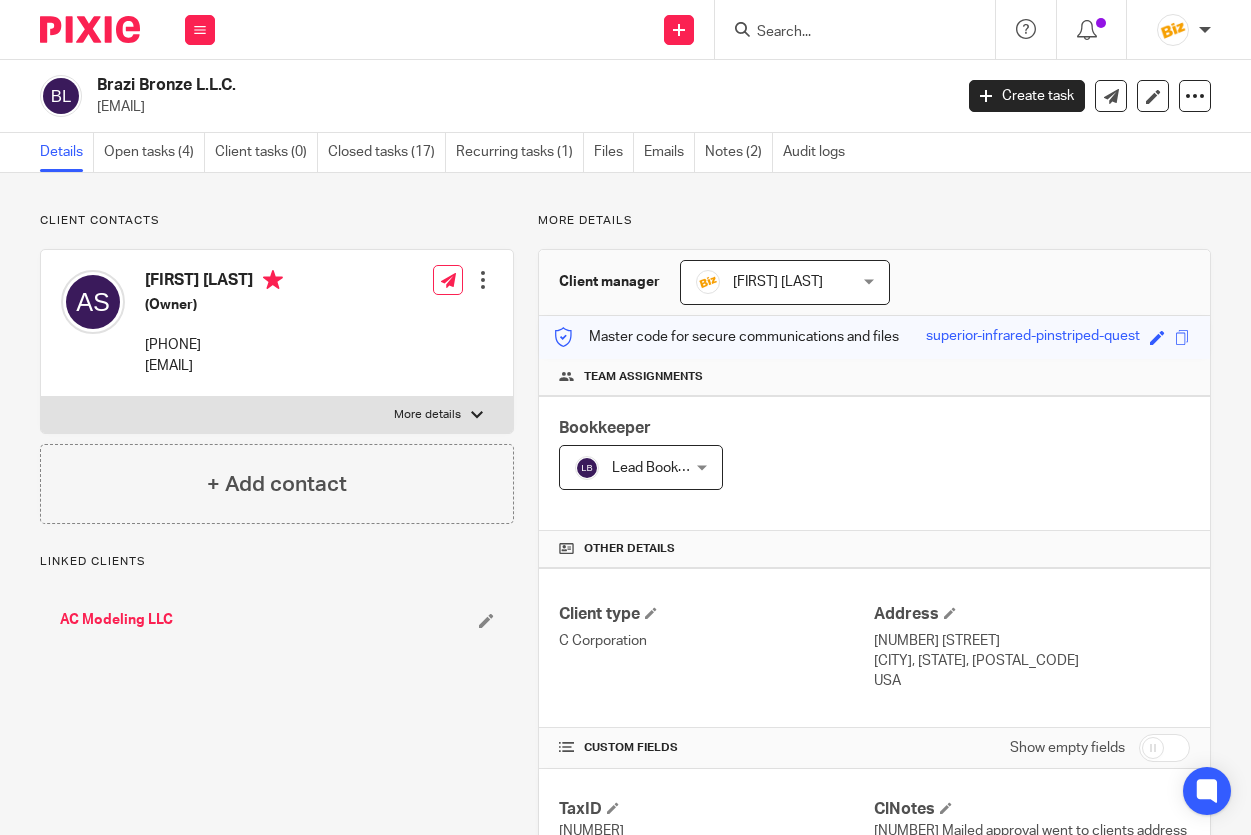 scroll, scrollTop: 0, scrollLeft: 0, axis: both 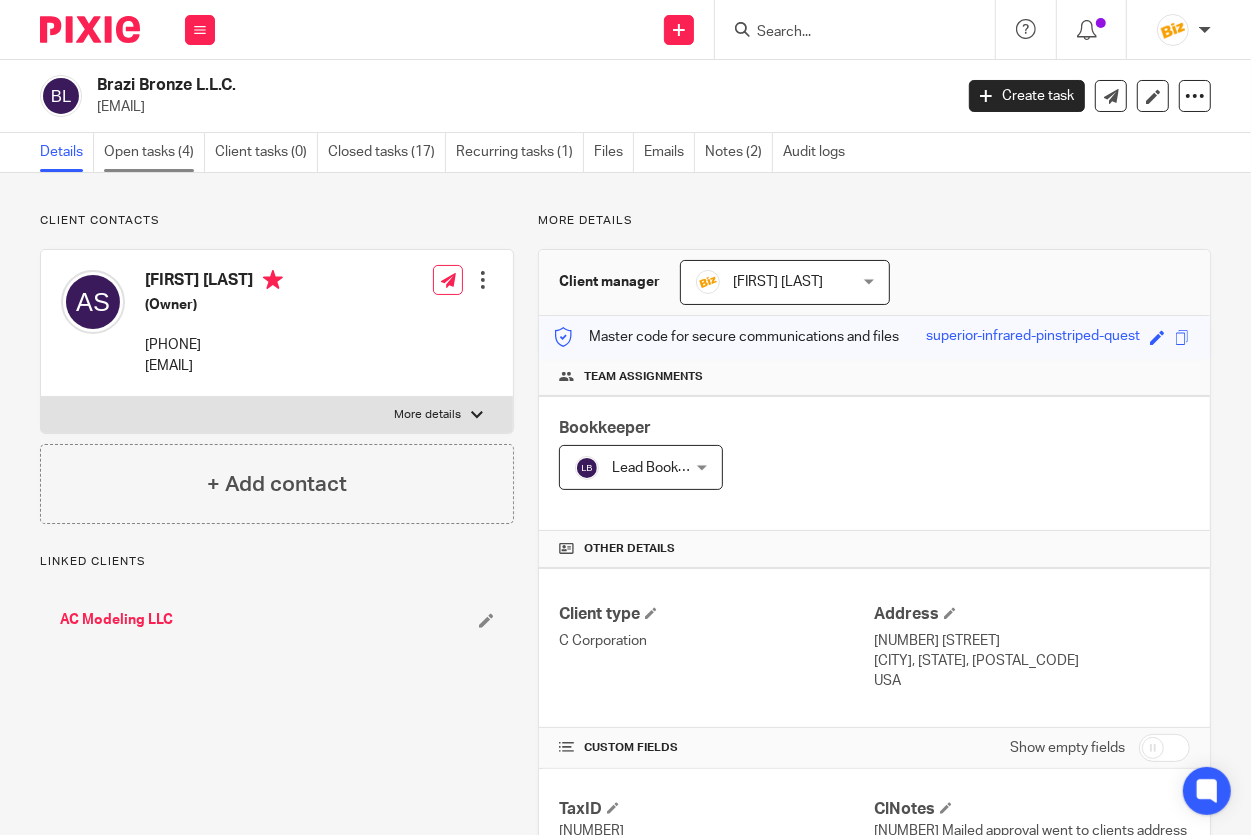click on "Open tasks (4)" at bounding box center [154, 152] 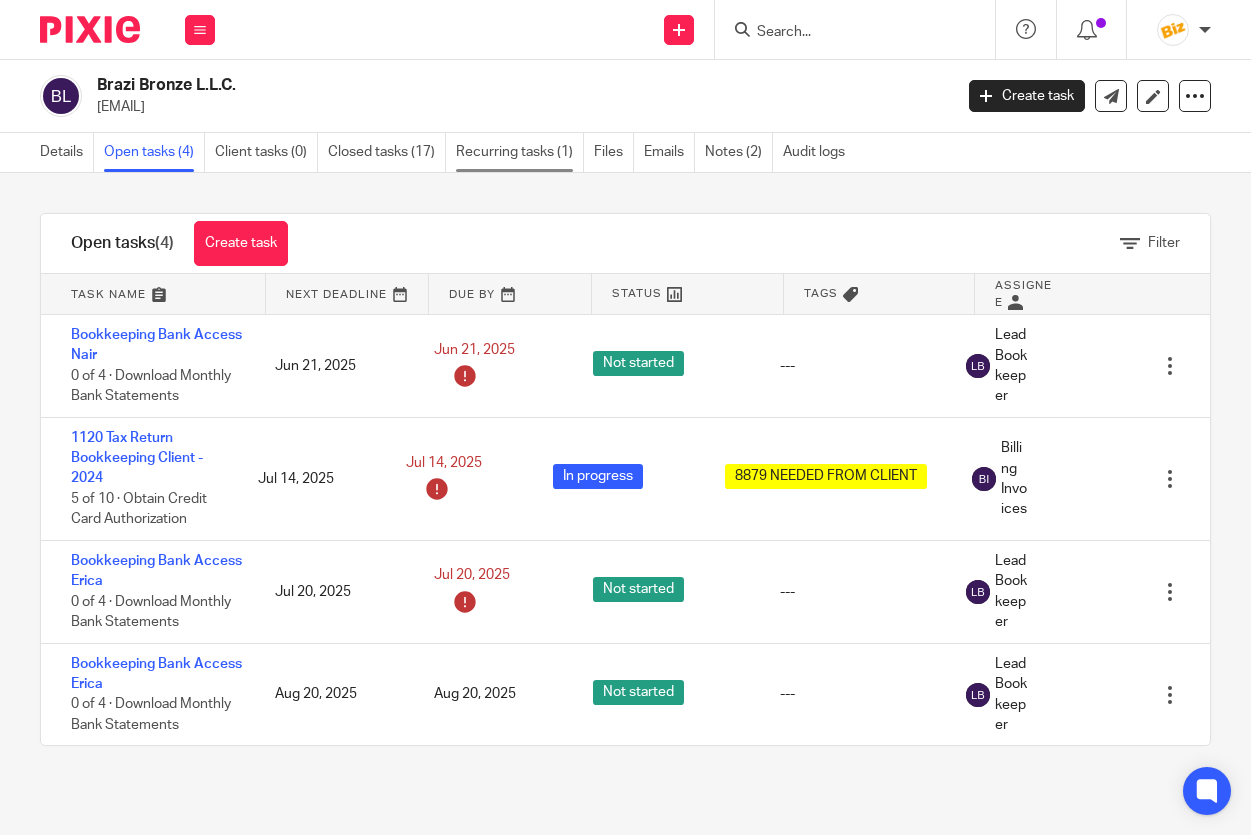 scroll, scrollTop: 0, scrollLeft: 0, axis: both 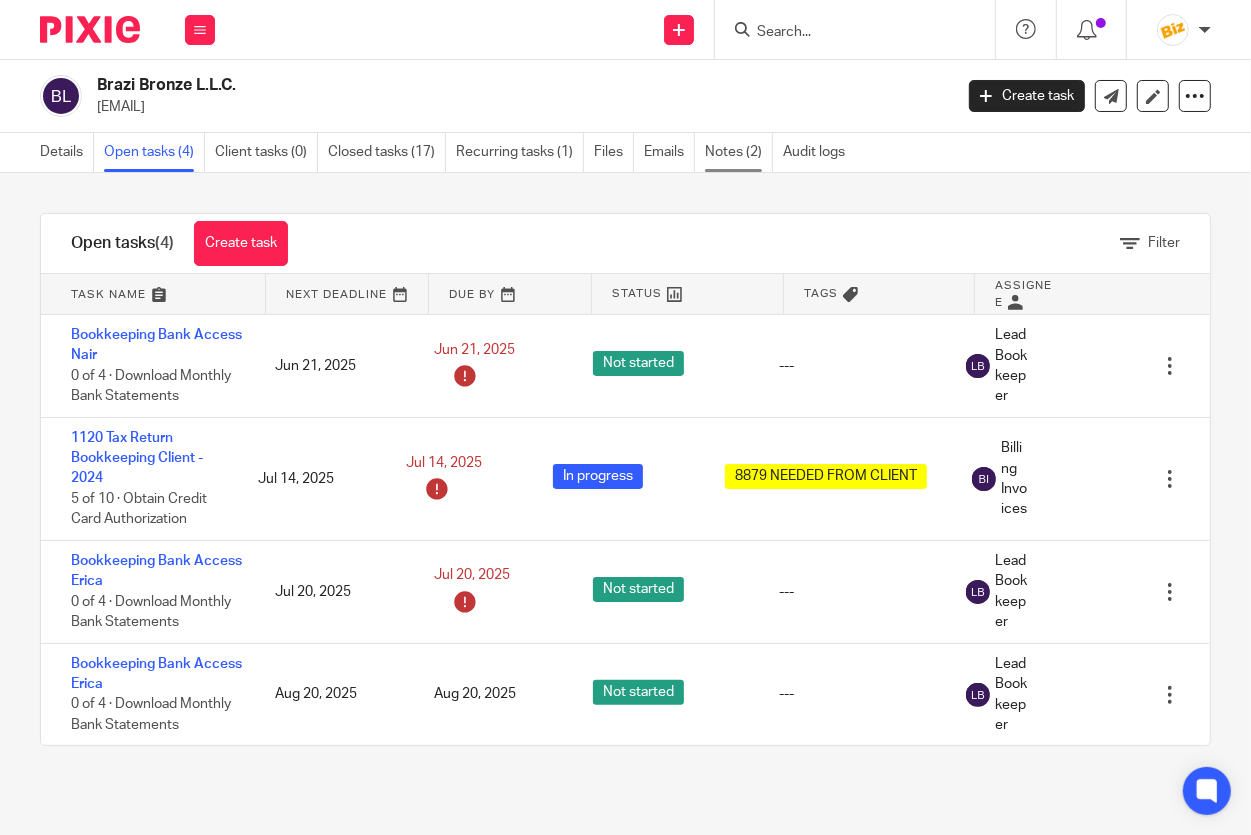 click on "Details
Open tasks (4)
Client tasks (0)
Closed tasks (17)
Recurring tasks (1)
Files
Emails
Notes (2)
Audit logs" at bounding box center [452, 152] 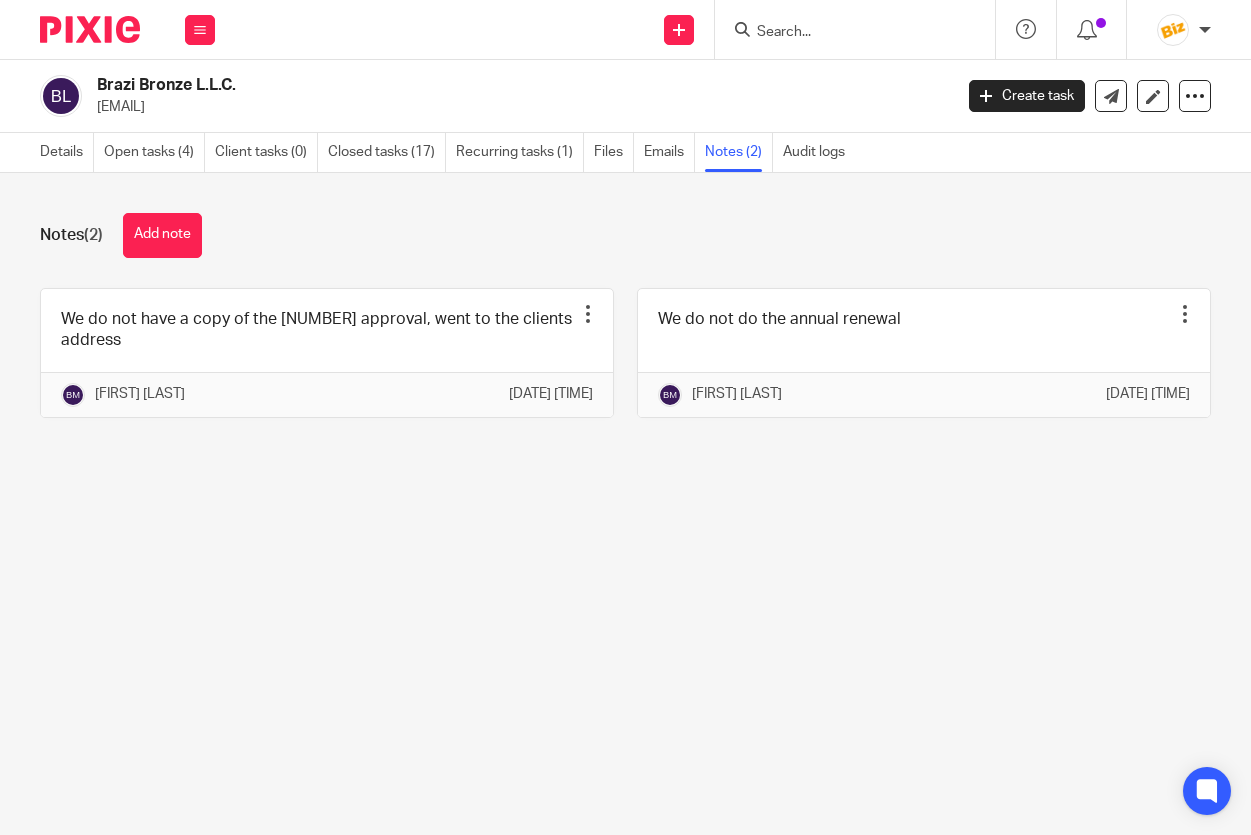 scroll, scrollTop: 0, scrollLeft: 0, axis: both 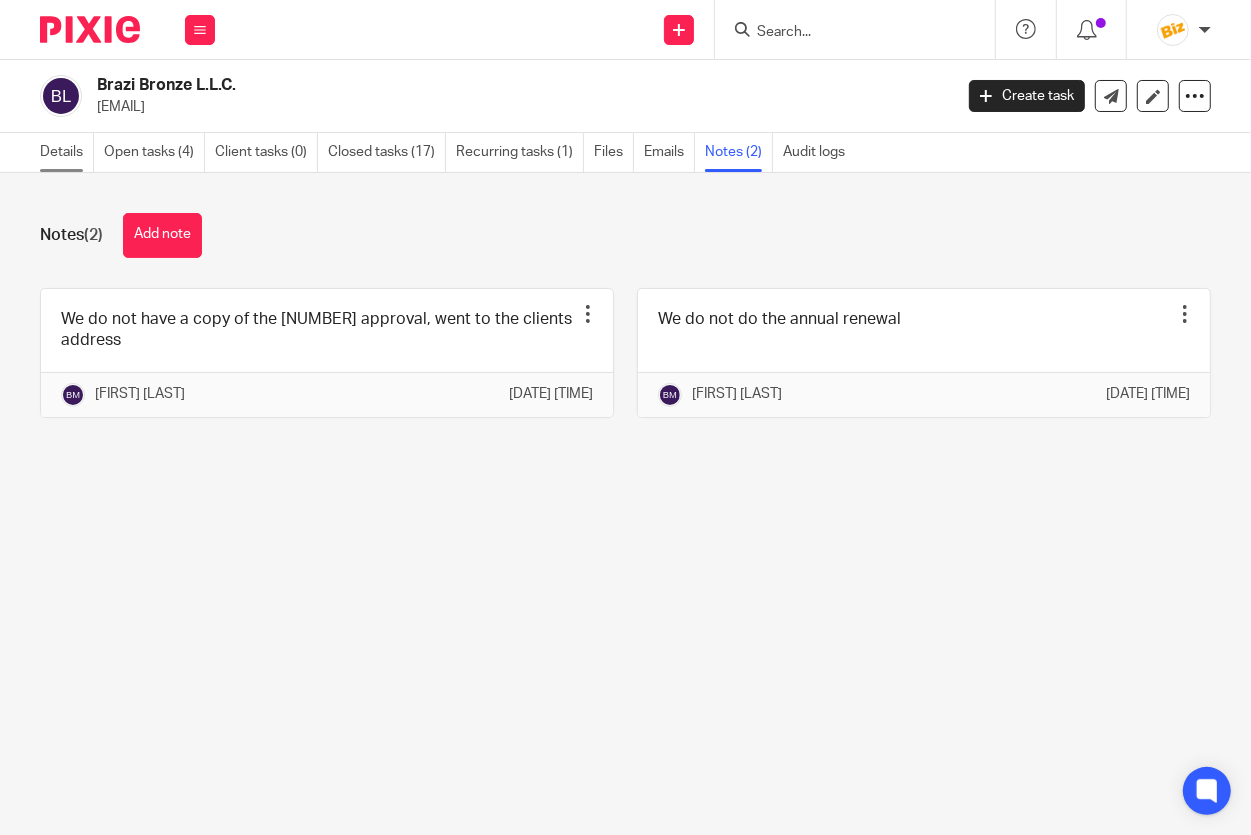click on "Details" at bounding box center [67, 152] 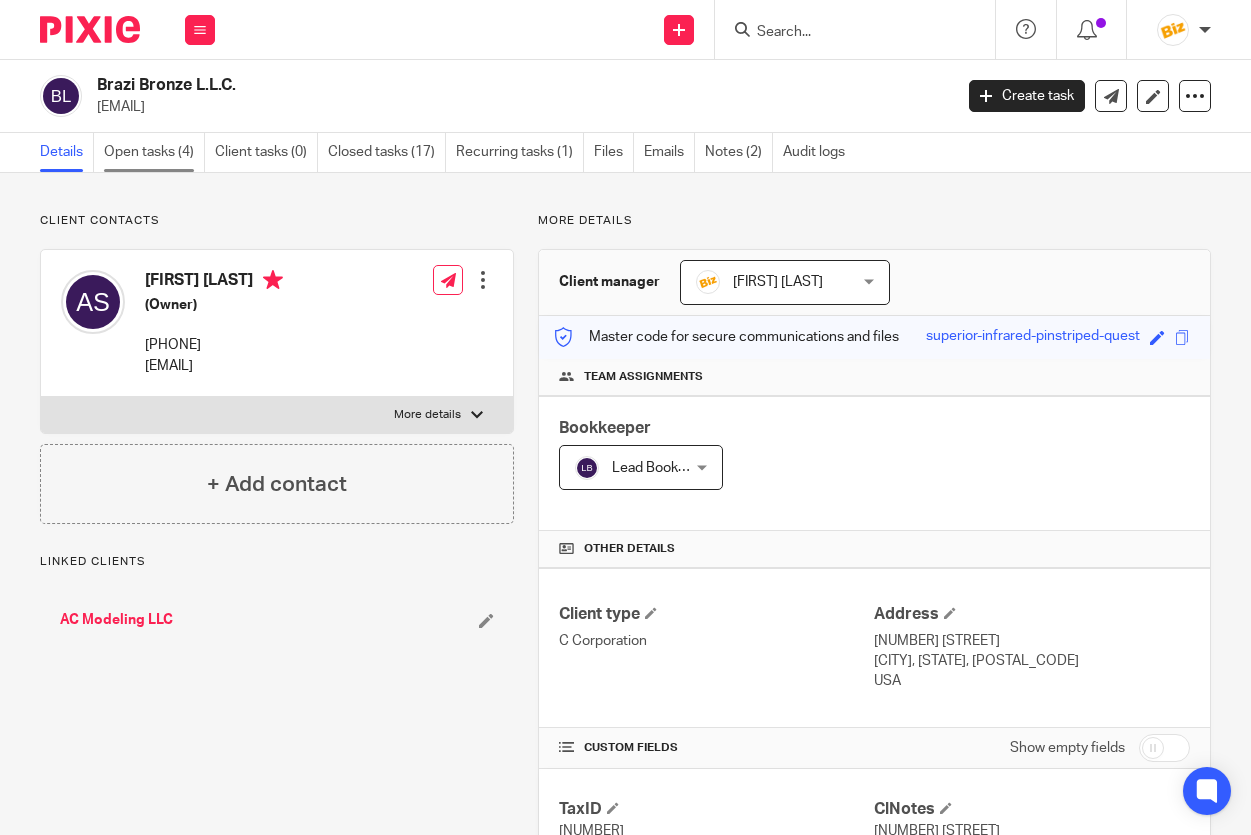 scroll, scrollTop: 0, scrollLeft: 0, axis: both 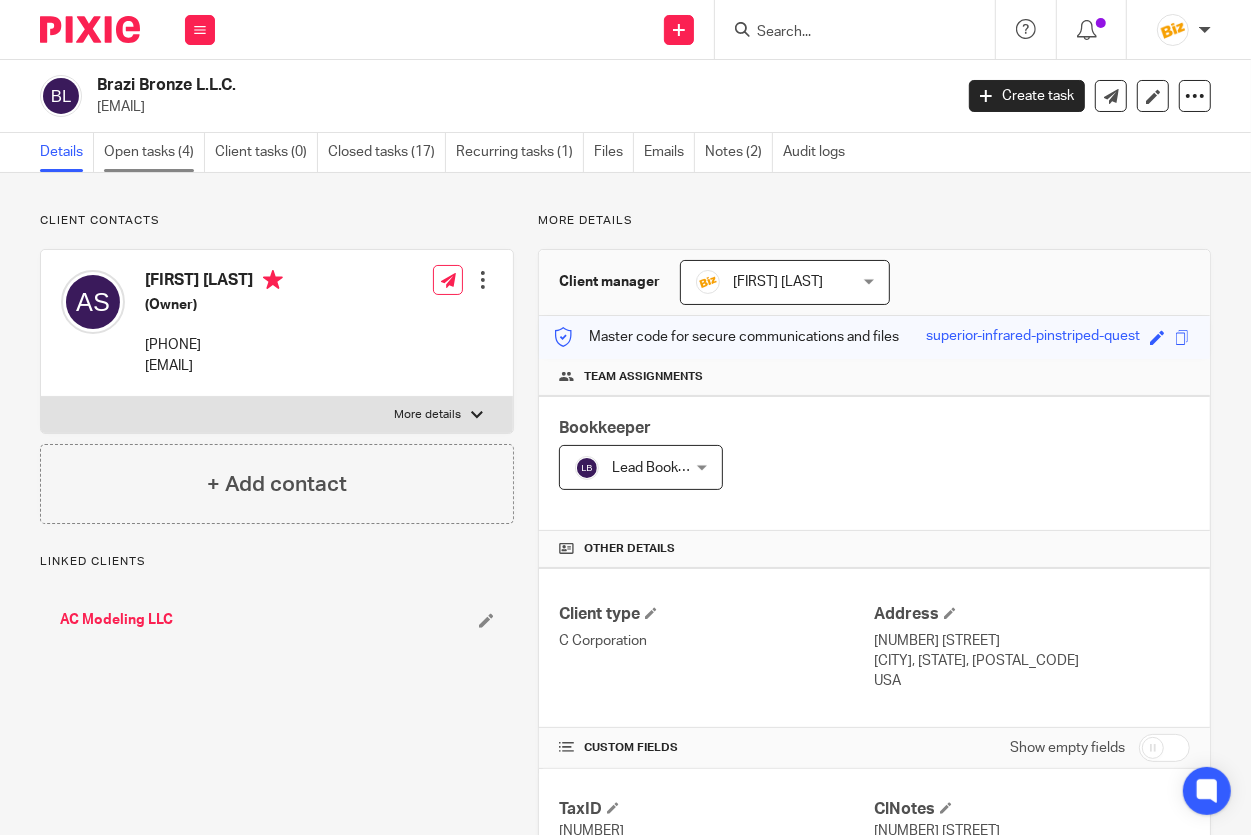 click on "Open tasks (4)" at bounding box center [154, 152] 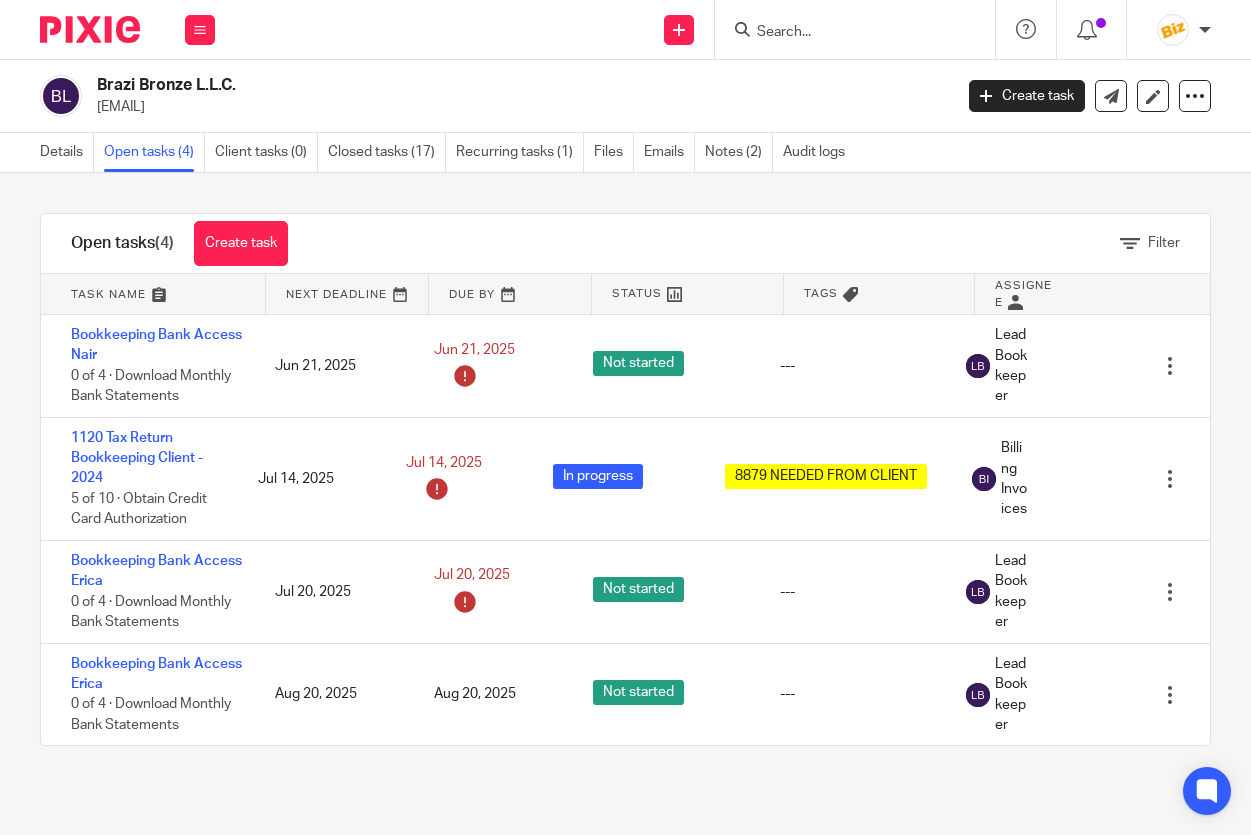 scroll, scrollTop: 0, scrollLeft: 0, axis: both 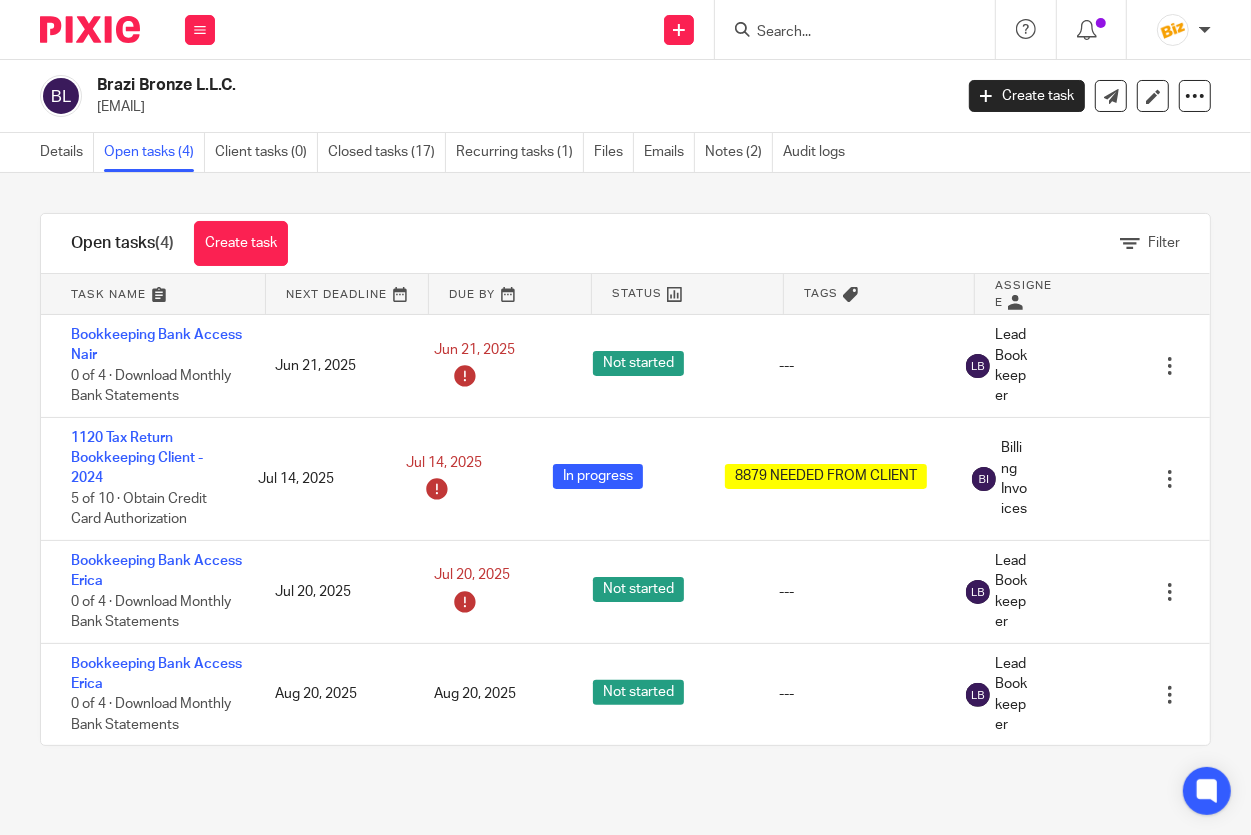 click on "1120 Tax Return Bookkeeping Client - 2024" at bounding box center [137, 458] 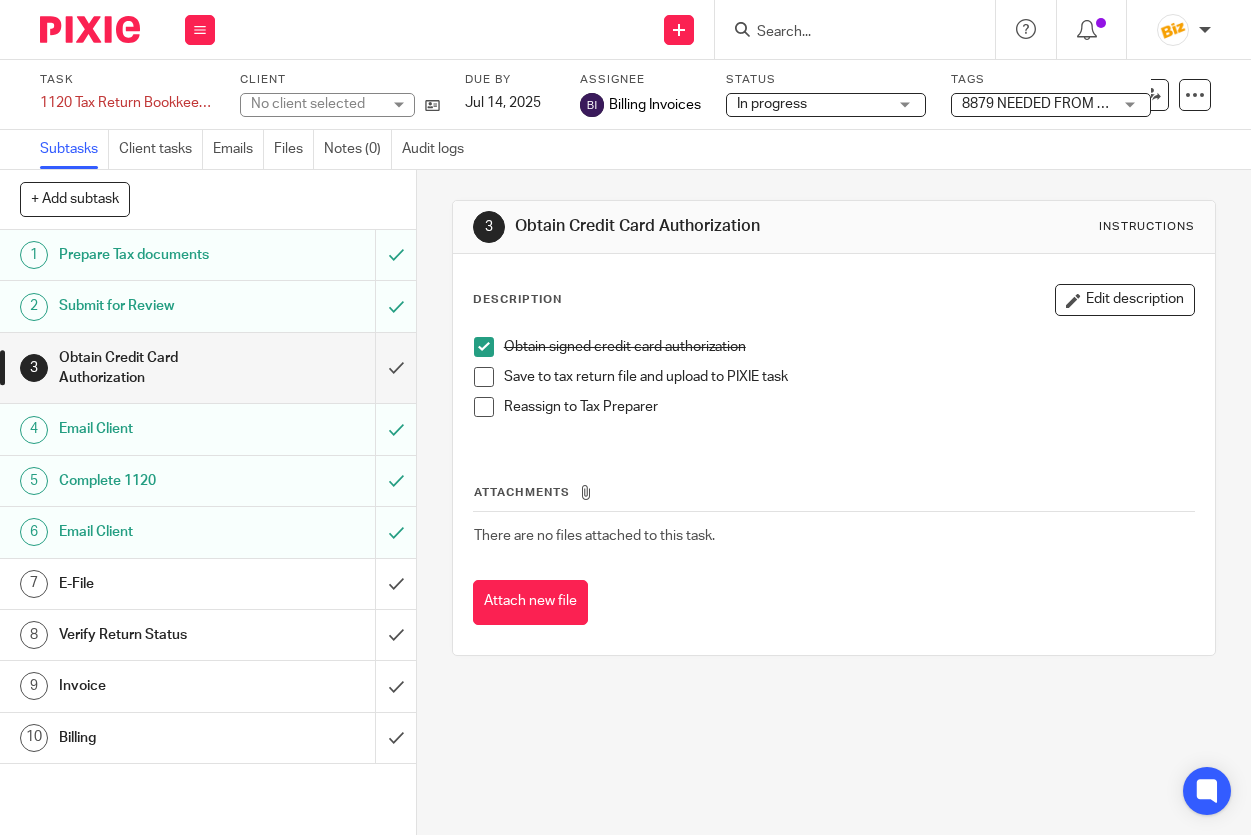 scroll, scrollTop: 0, scrollLeft: 0, axis: both 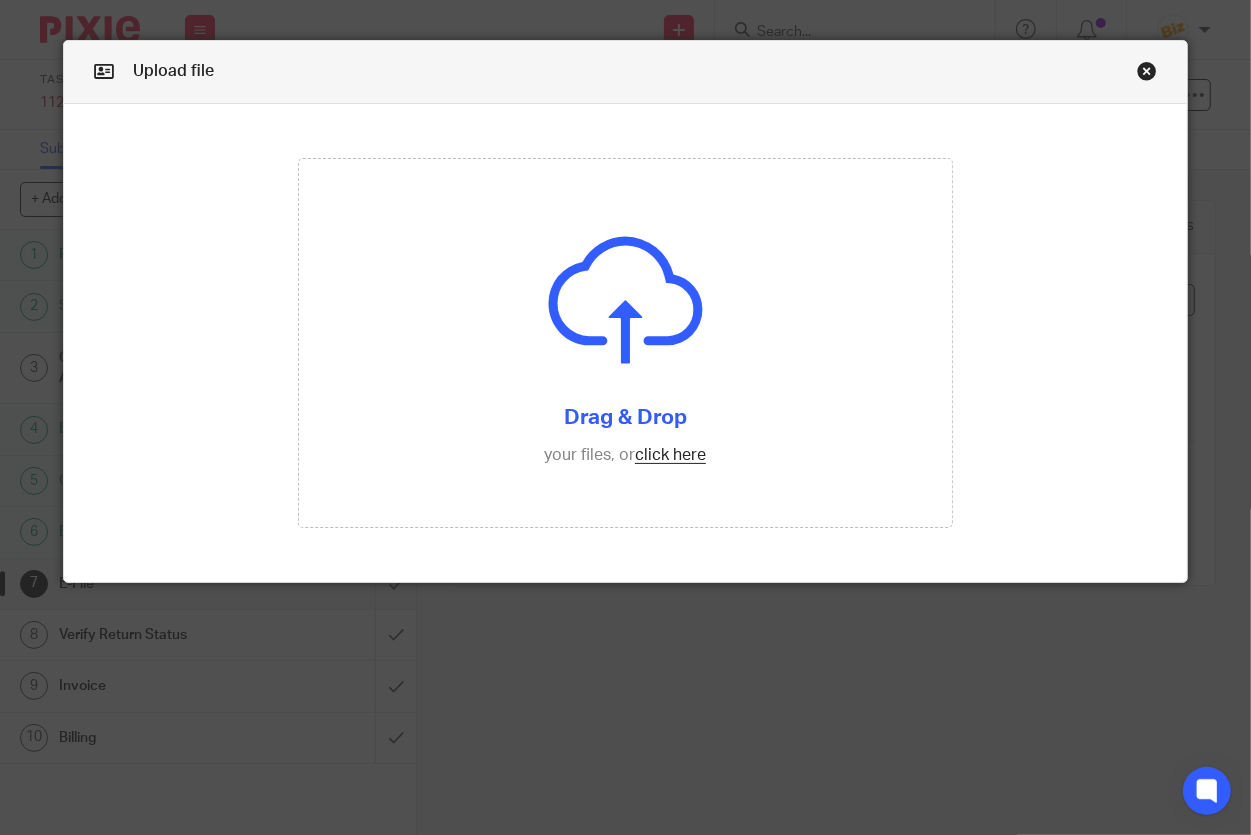 click at bounding box center (626, 343) 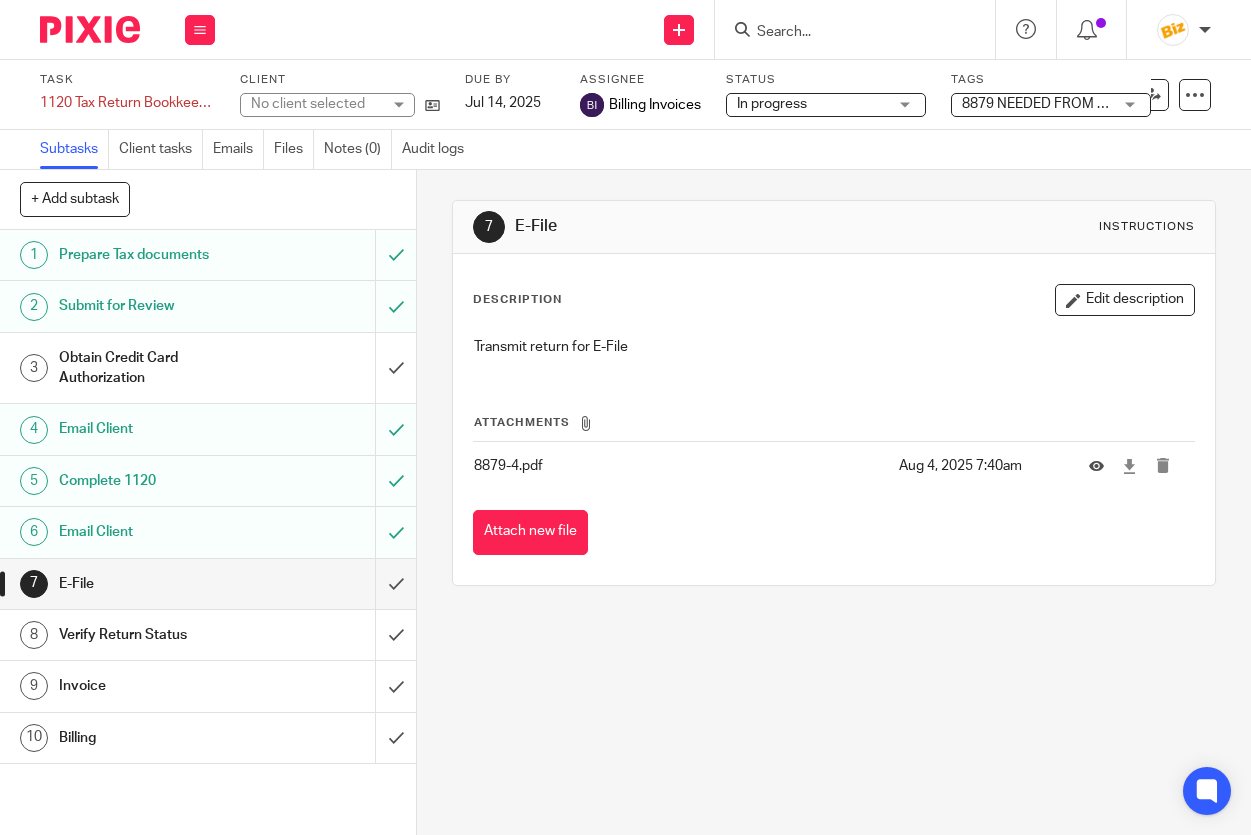 scroll, scrollTop: 0, scrollLeft: 0, axis: both 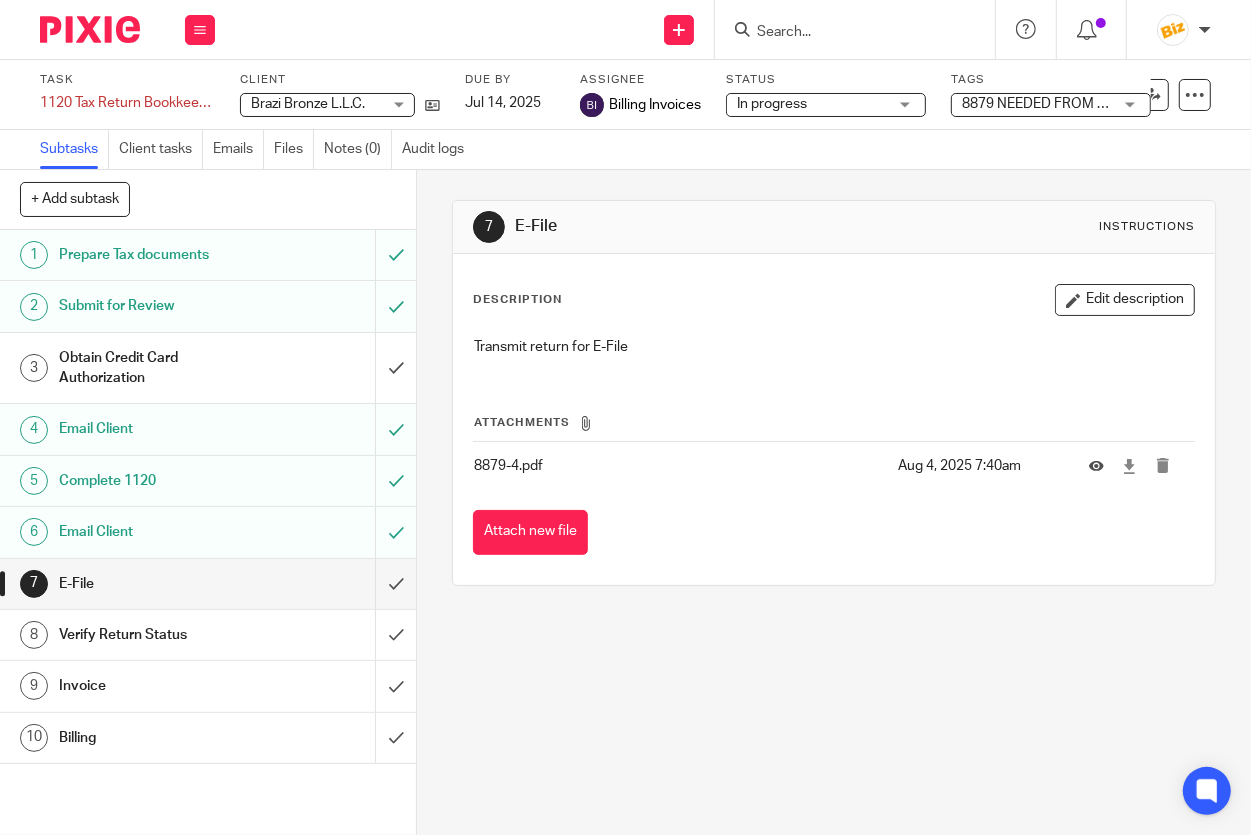 click on "8879 NEEDED FROM CLIENT" at bounding box center [1053, 104] 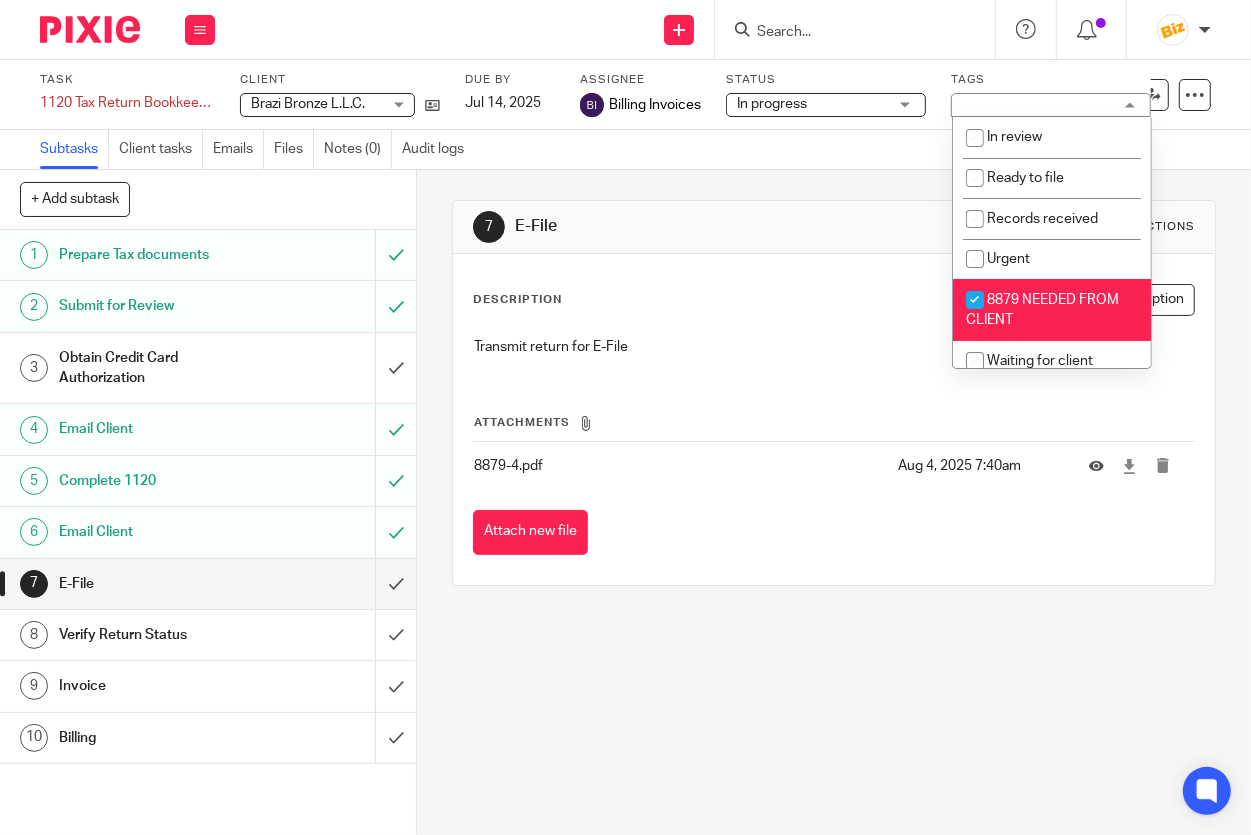 click at bounding box center (975, 300) 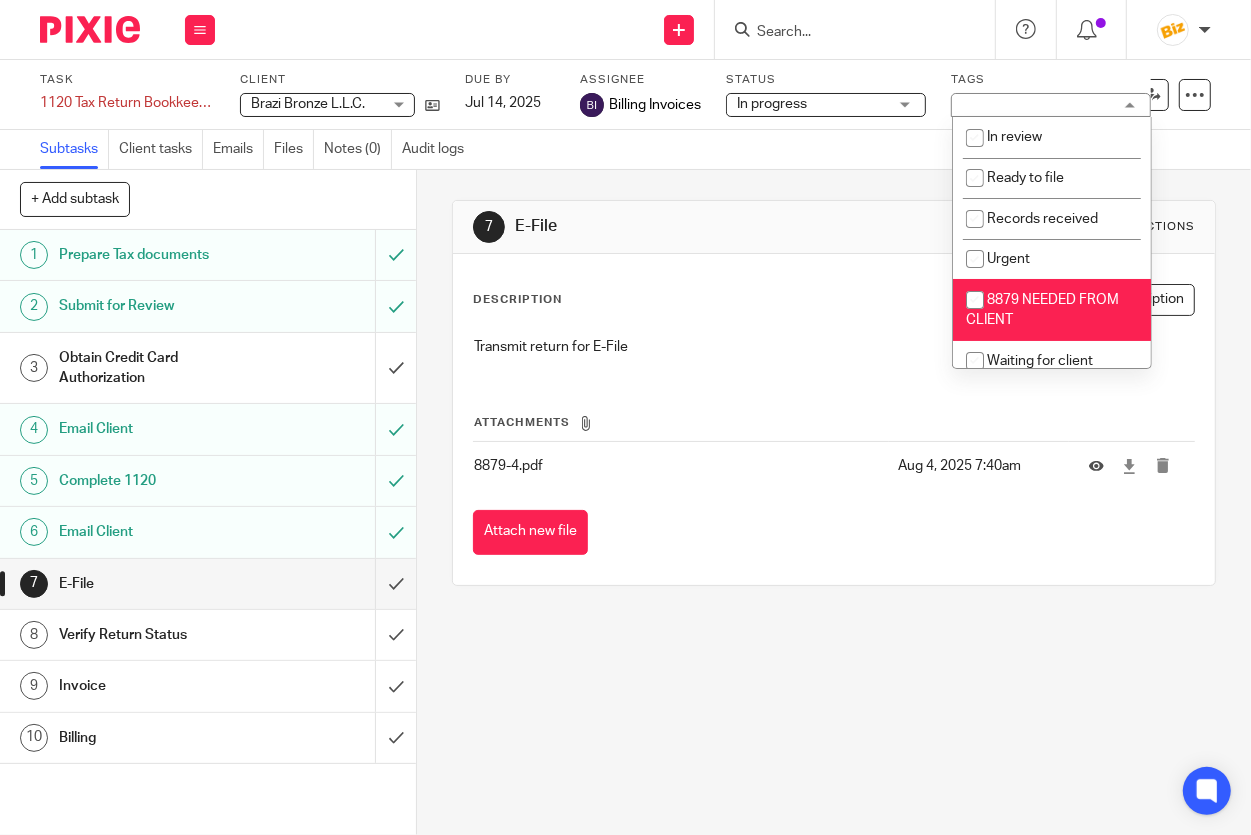 checkbox on "false" 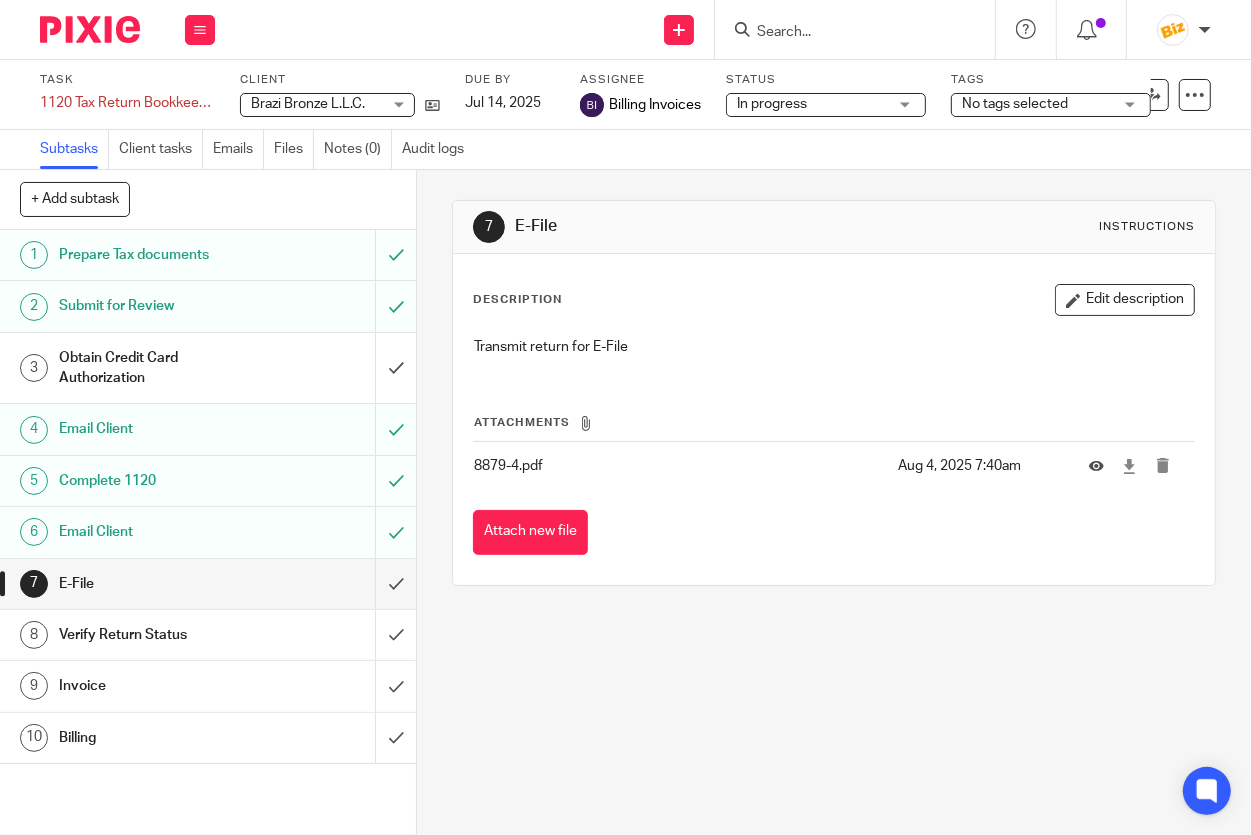 click on "7
E-File
Instructions
Description
Edit description
Transmit return for E-File           Attachments     8879-4.pdf   Aug 4, 2025  7:40am         Attach new file" at bounding box center (834, 393) 